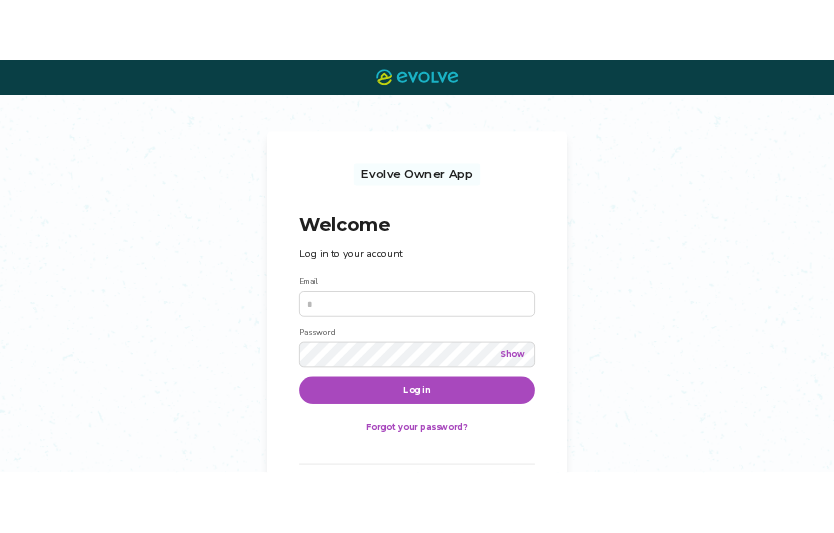 scroll, scrollTop: 0, scrollLeft: 0, axis: both 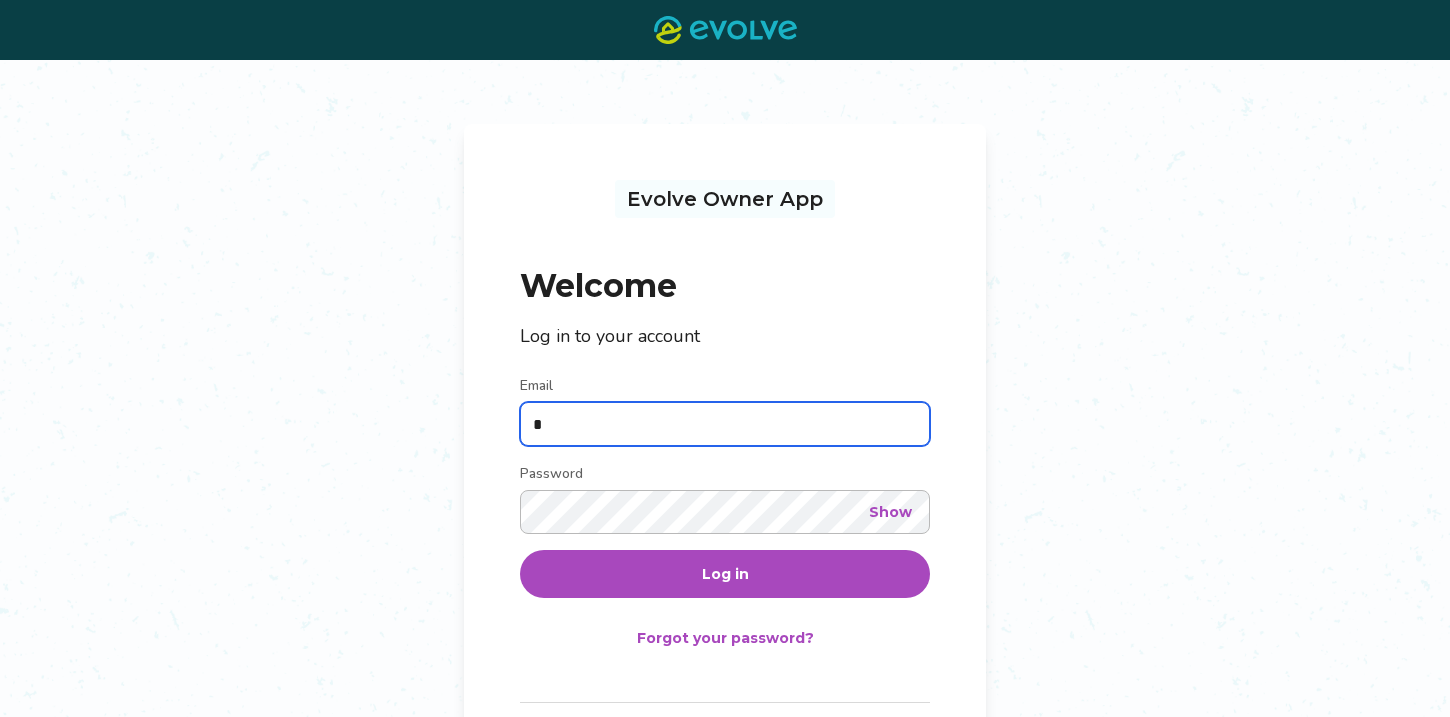 type on "**********" 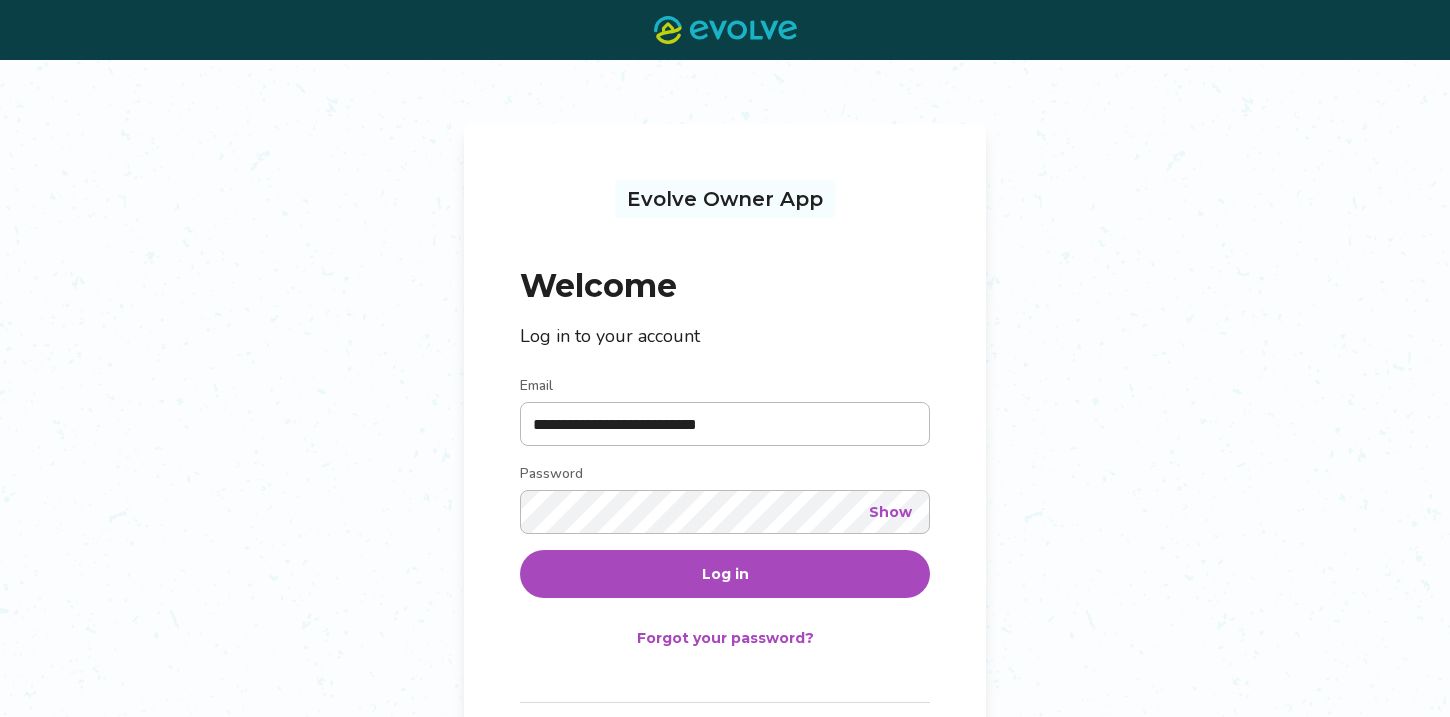 click on "Log in" at bounding box center (725, 574) 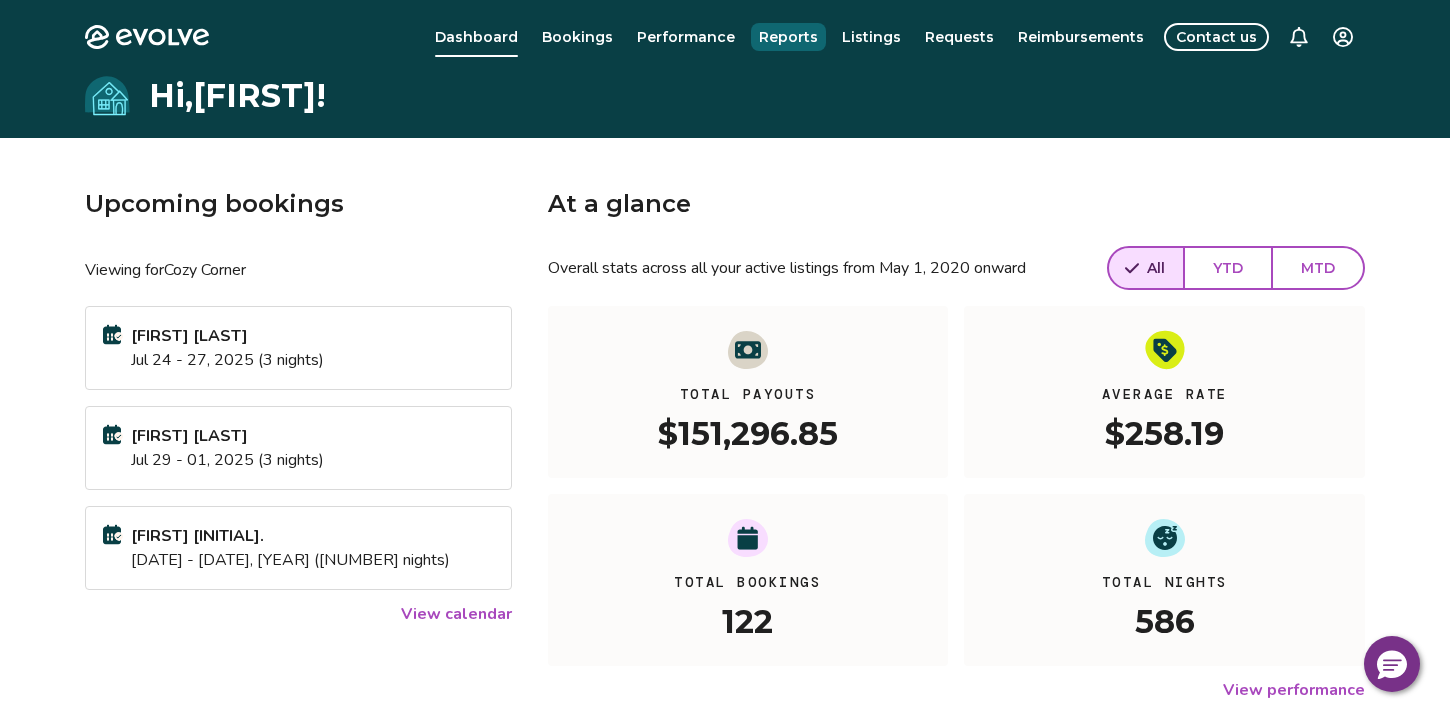 click on "Reports" at bounding box center (788, 37) 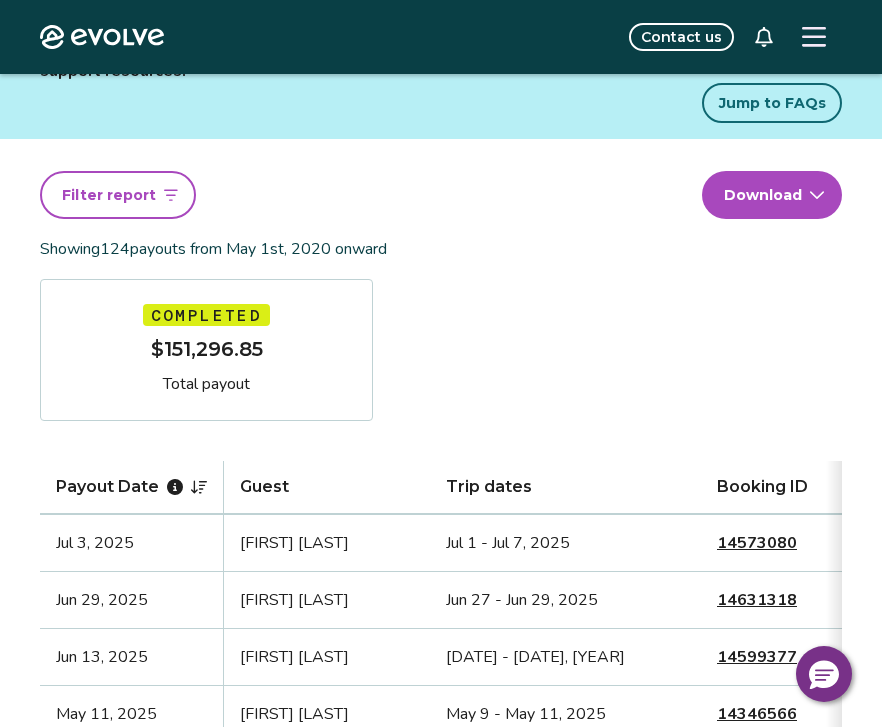 scroll, scrollTop: 0, scrollLeft: 0, axis: both 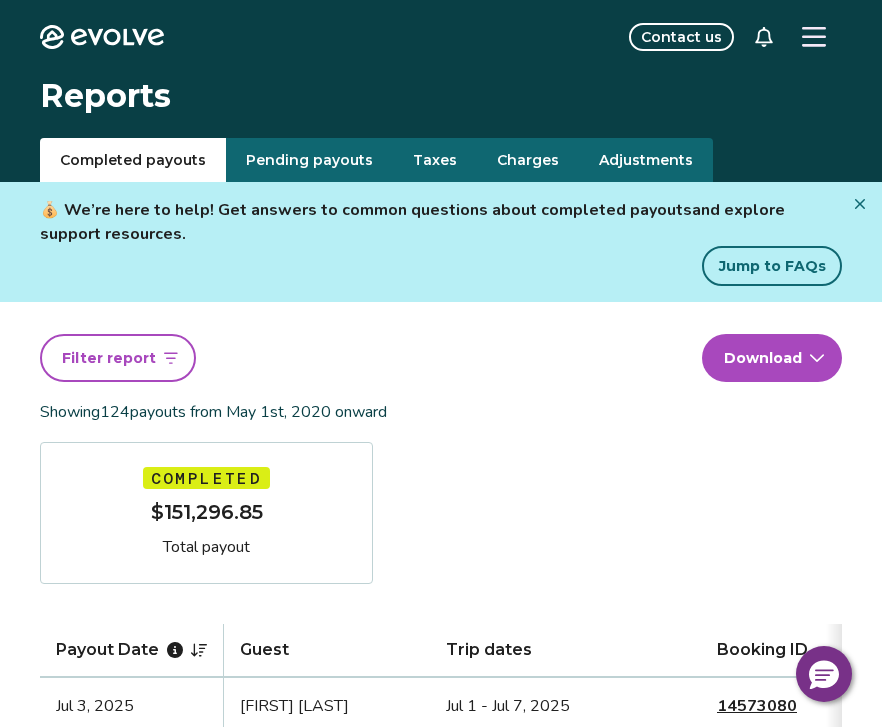 click 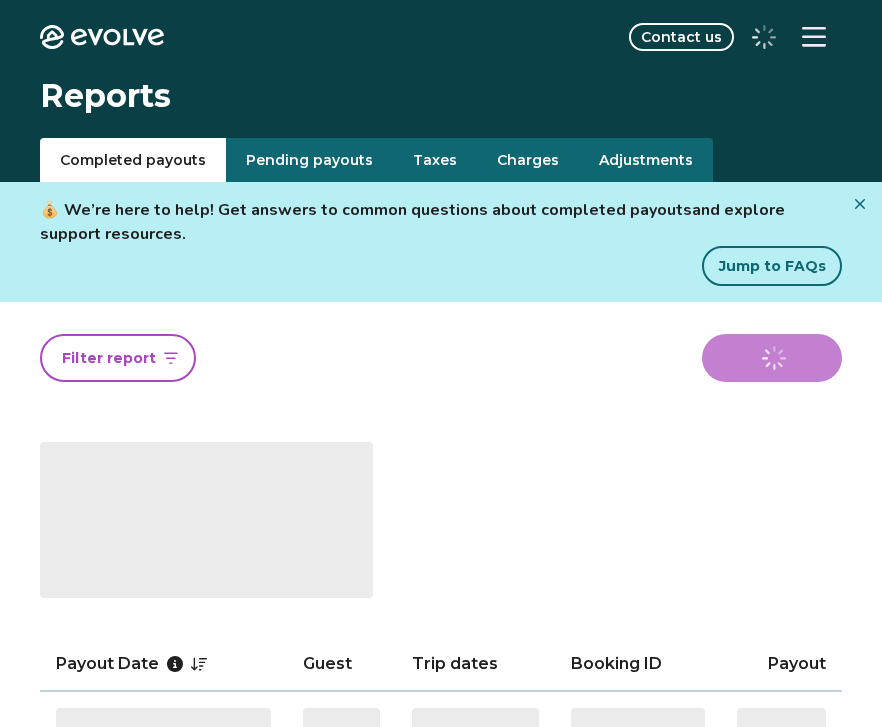 scroll, scrollTop: 0, scrollLeft: 0, axis: both 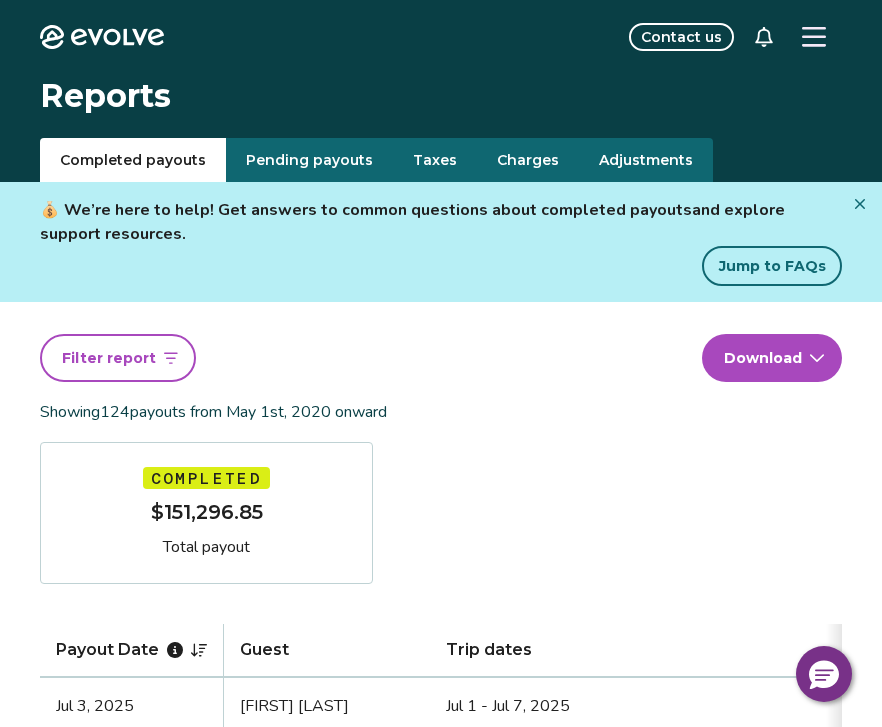 click on "Taxes" at bounding box center [435, 160] 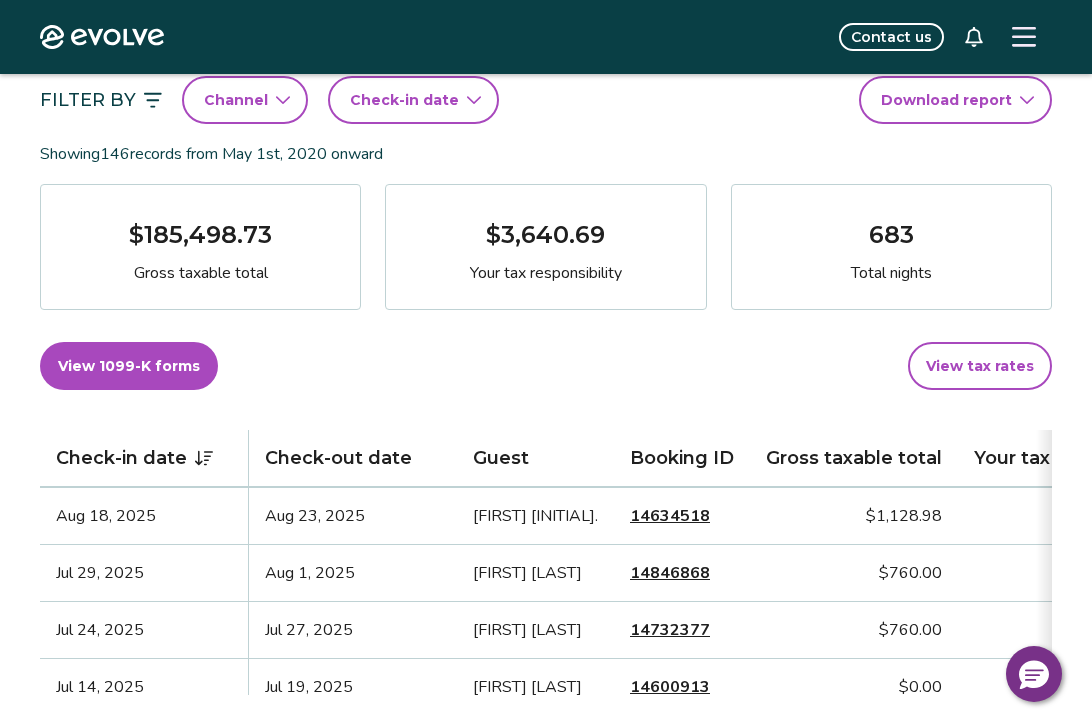 scroll, scrollTop: 216, scrollLeft: 0, axis: vertical 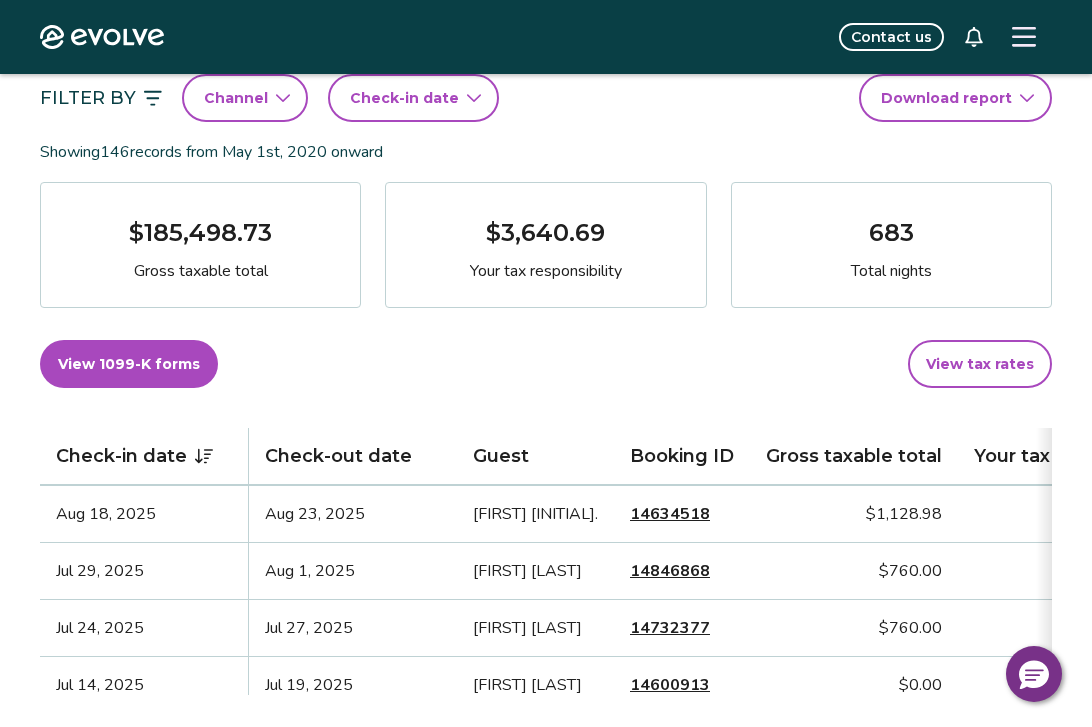 click 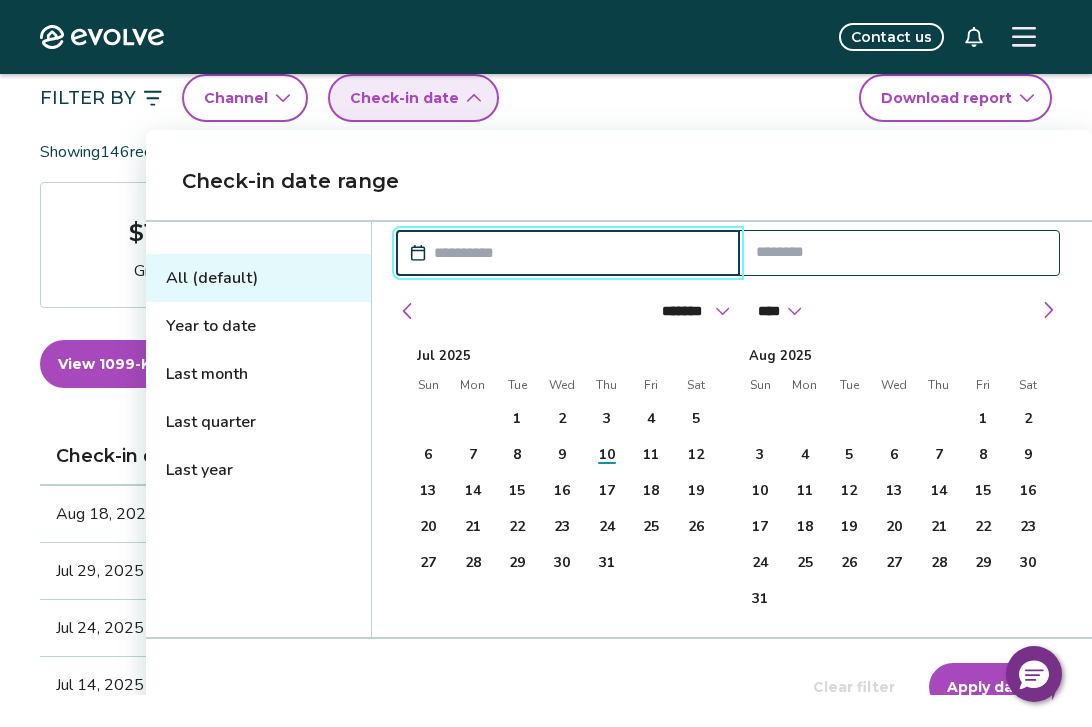 click at bounding box center (578, 253) 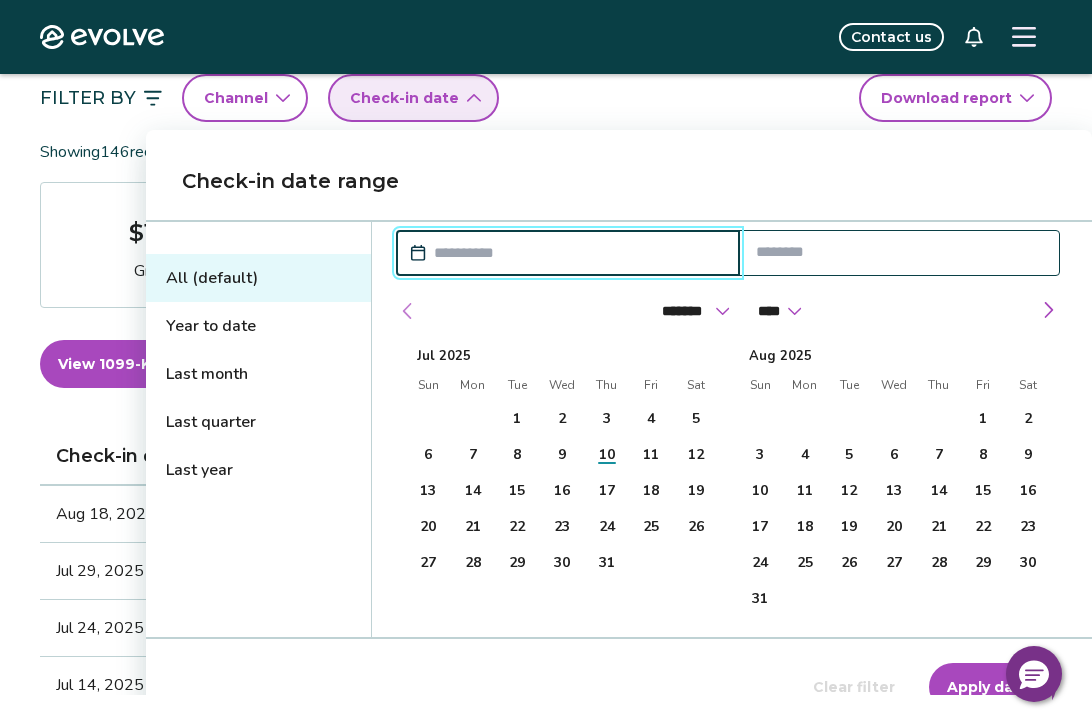 click at bounding box center (408, 311) 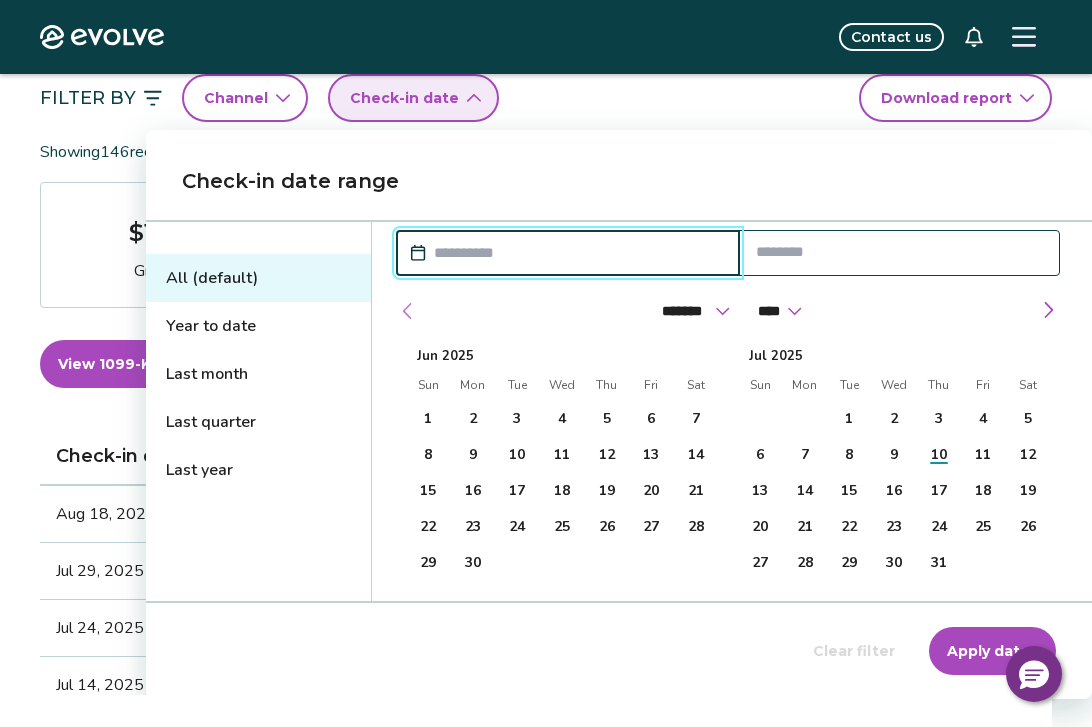 click at bounding box center (408, 311) 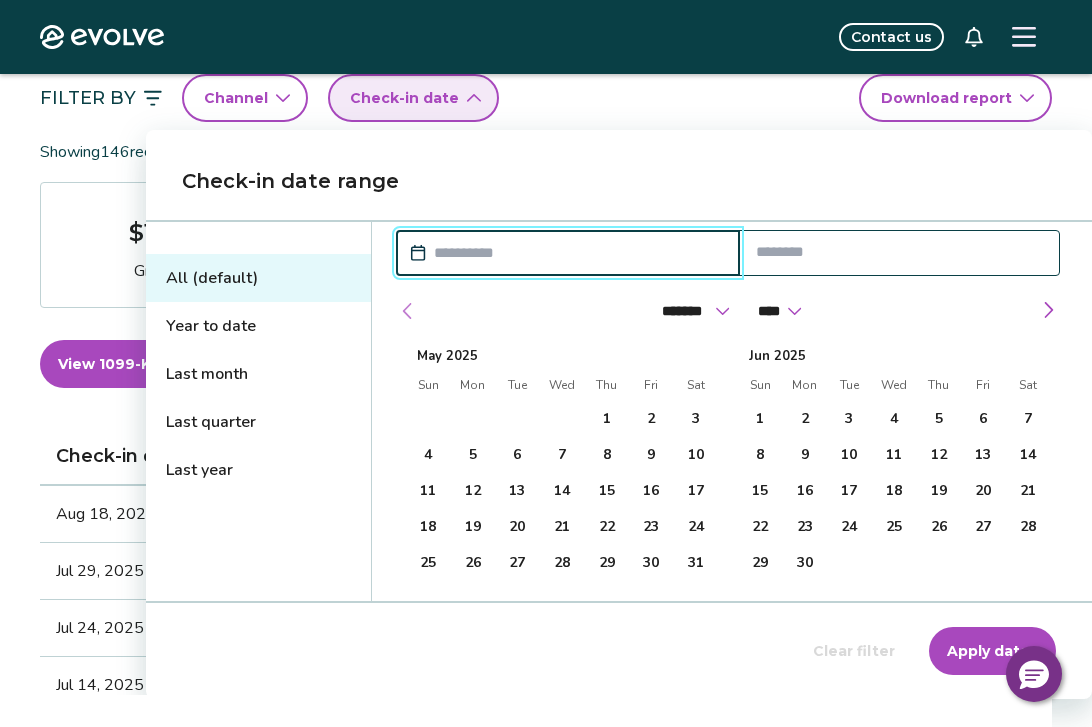 click at bounding box center [408, 311] 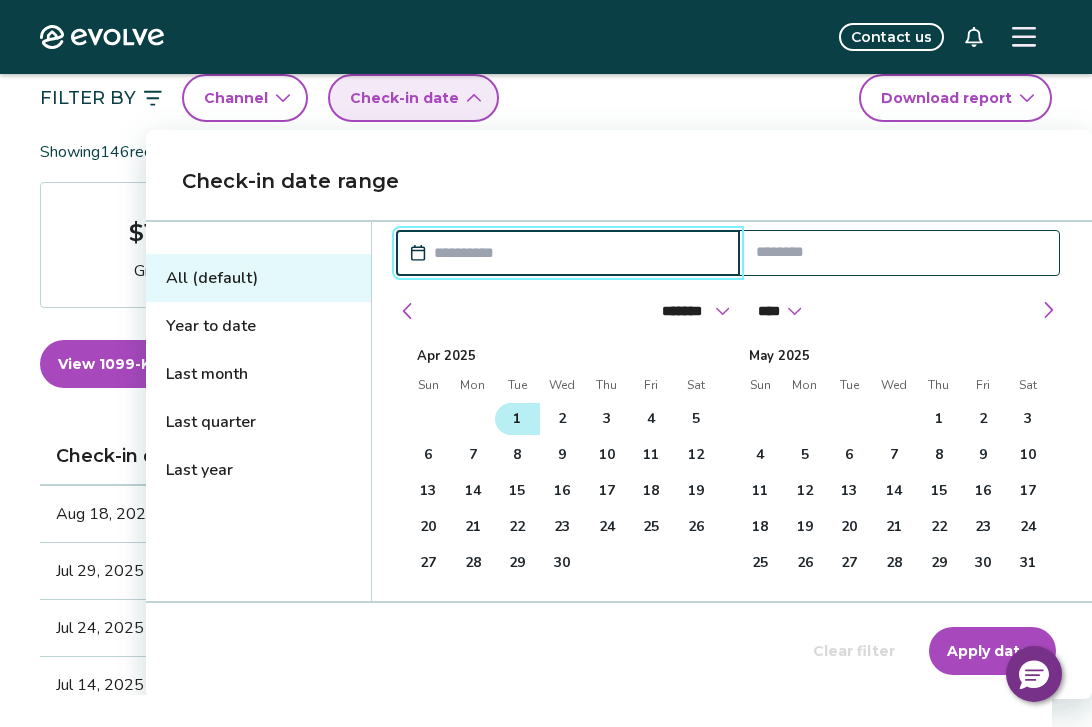 click on "1" at bounding box center [517, 419] 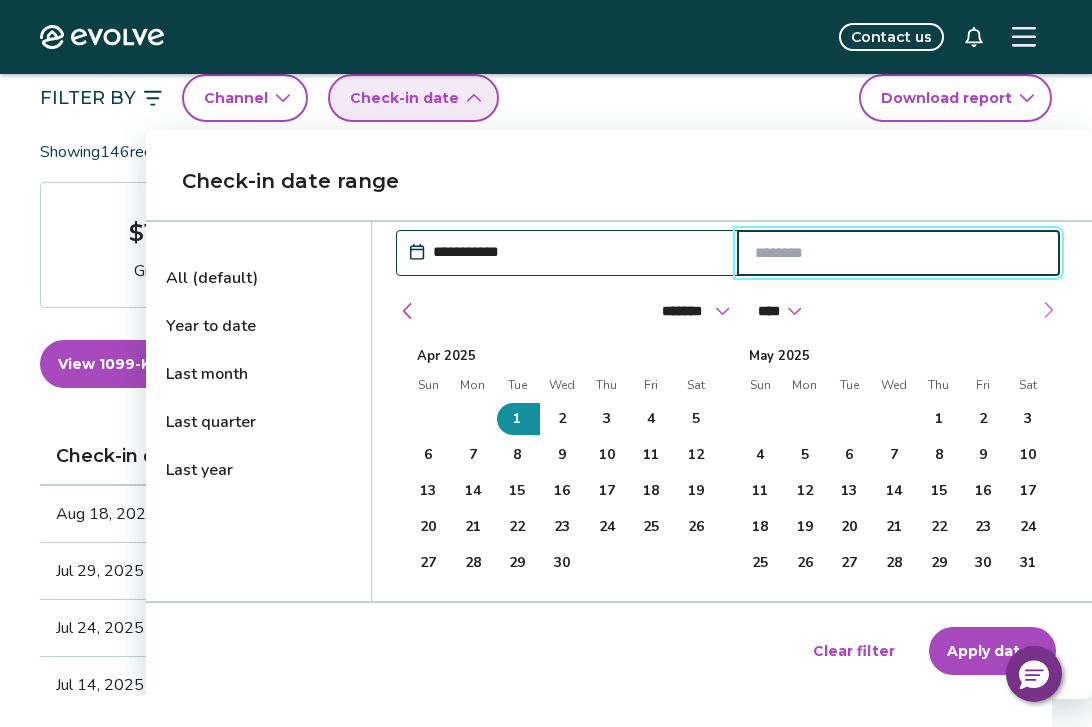 click at bounding box center (1048, 310) 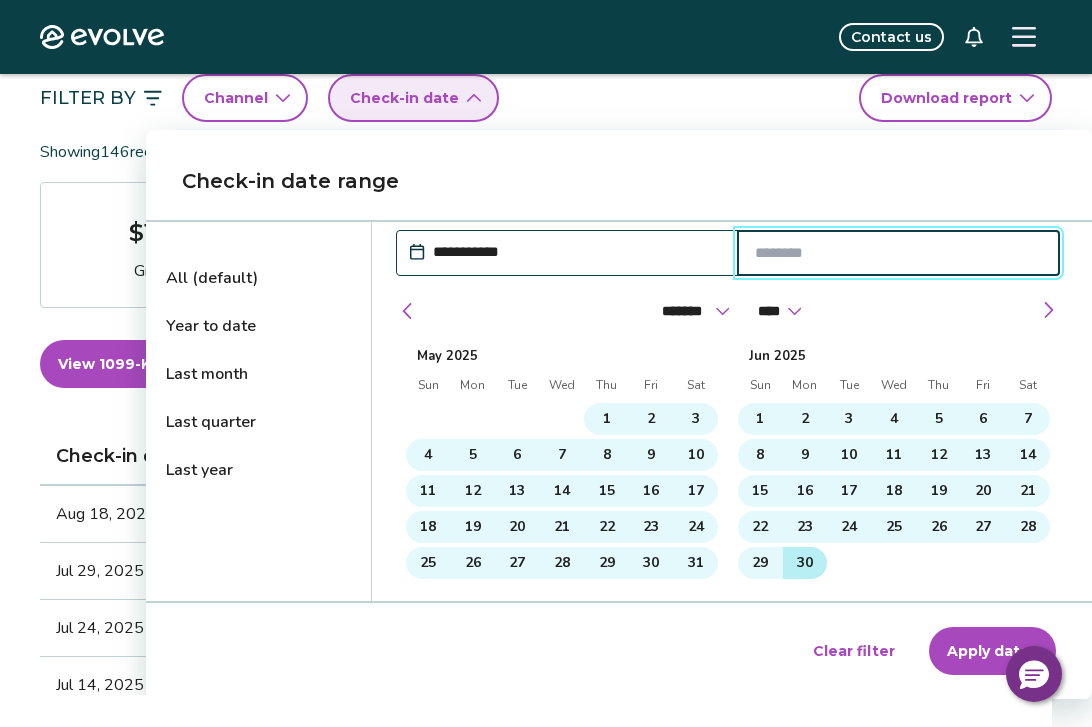 click on "30" at bounding box center (805, 563) 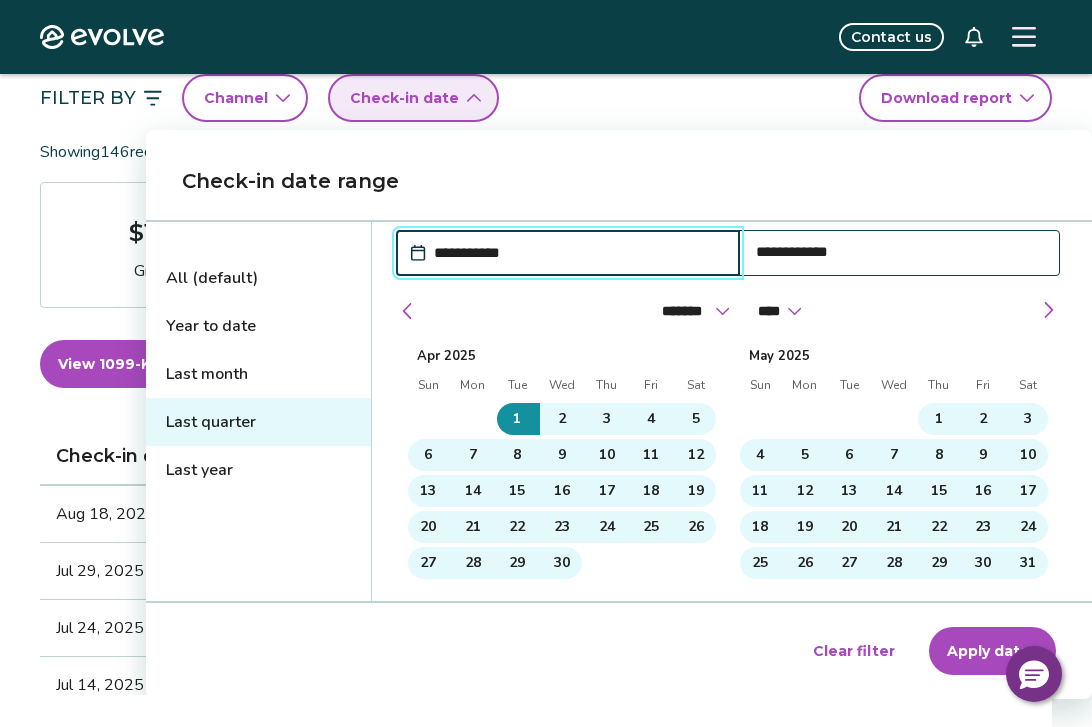 click on "Apply dates" at bounding box center [992, 651] 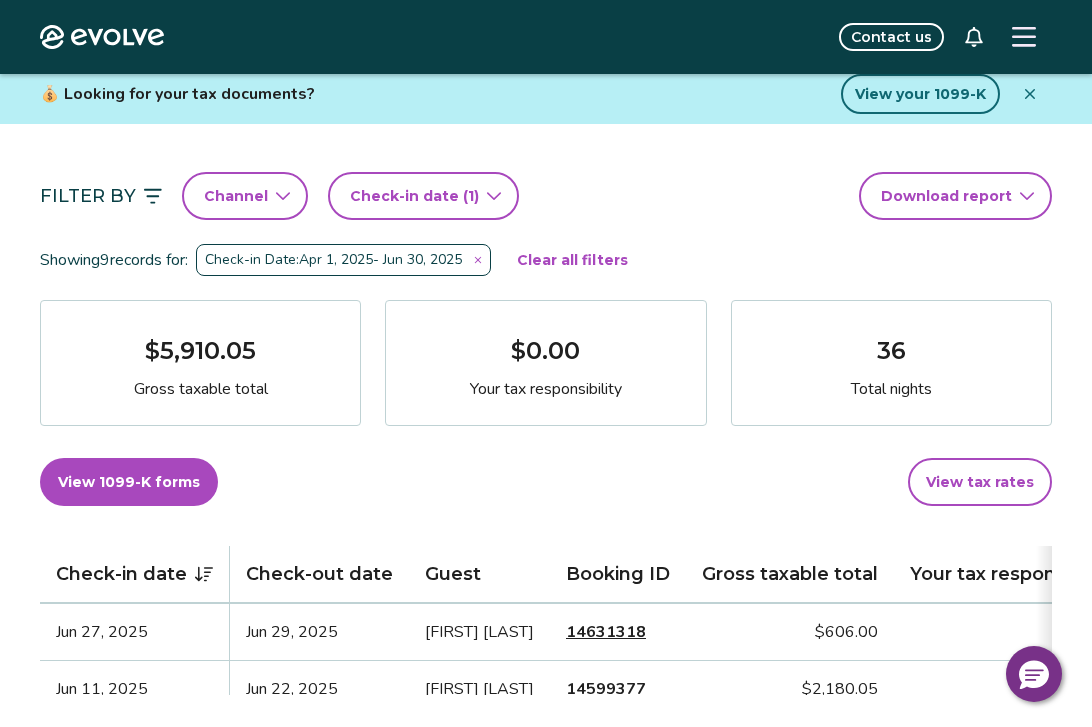scroll, scrollTop: 119, scrollLeft: 0, axis: vertical 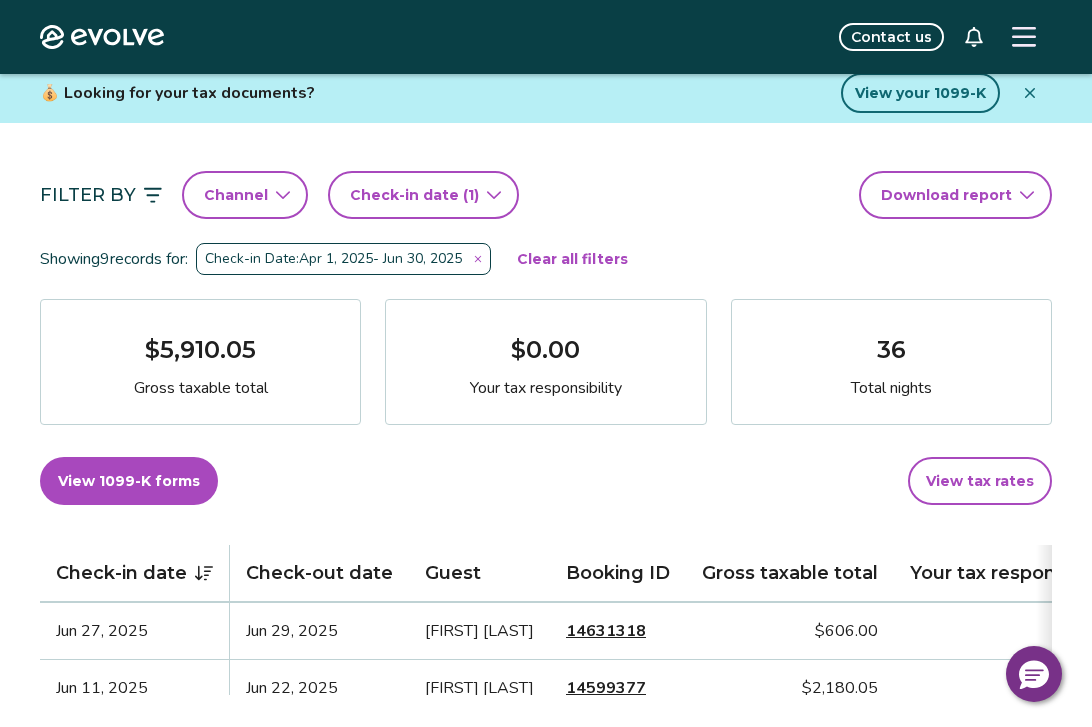 click on "View tax rates" at bounding box center [980, 481] 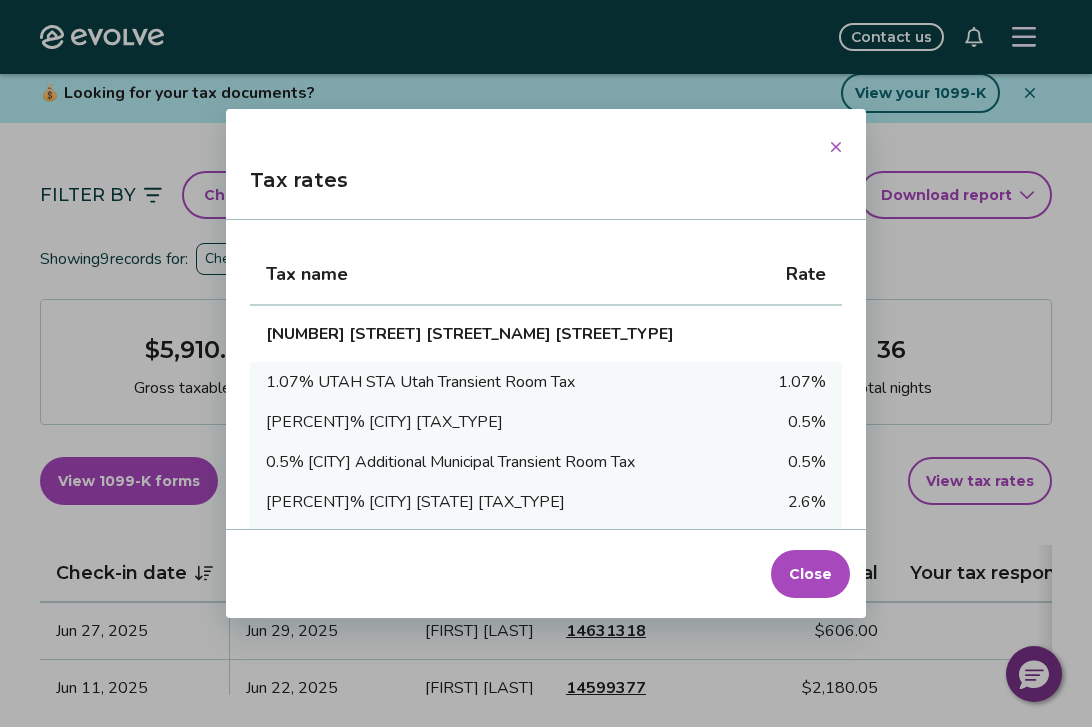 click on "Close" at bounding box center (810, 574) 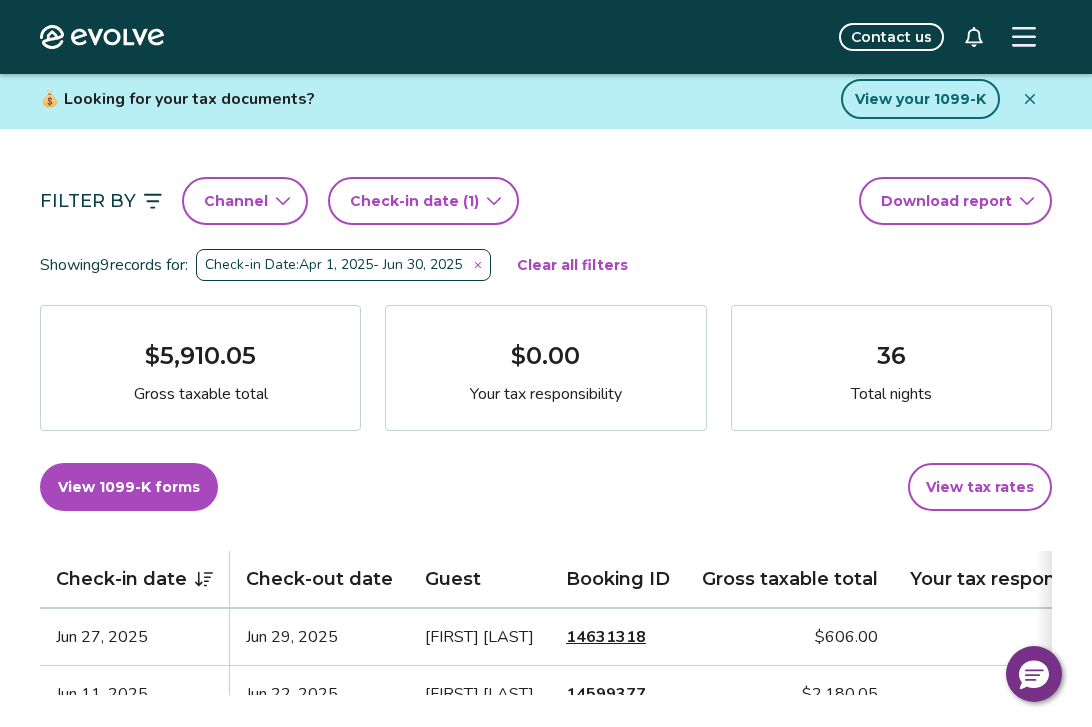 scroll, scrollTop: 115, scrollLeft: 0, axis: vertical 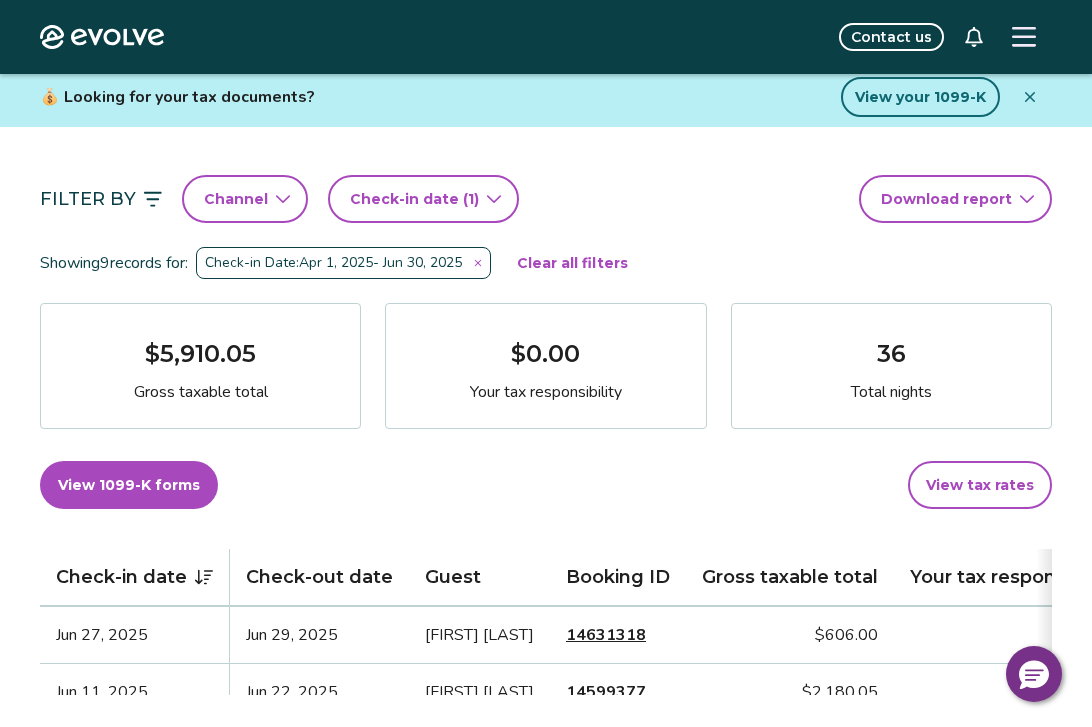 click on "Evolve Contact us Reports Completed payouts Pending payouts Taxes Charges Adjustments 💰 Looking for your tax documents? View your 1099-K Filter By  Channel Check-in date (1) Download   report Showing  9  records   for: Check-in Date:  [MONTH] [DAY], [YEAR]  -   [MONTH] [DAY], [YEAR] Clear all filters $5,910.05 Gross taxable total $0.00 Your tax responsibility 36 Total nights View 1099-K forms View tax rates Check-in date Check-out date Guest Booking ID Gross taxable total Your tax responsibility [MONTH] [DAY], [YEAR] [MONTH] [DAY], [YEAR] [FIRST] [LAST] 14631318 $606.00 $0.00 [MONTH] [DAY], [YEAR] [MONTH] [DAY], [YEAR] [FIRST] [LAST] 14599377 $2,180.05 $0.00 [MONTH] [DAY], [YEAR] [MONTH] [DAY], [YEAR] [FIRST] [LAST] 14413236 $0.00 $0.00 [MONTH] [DAY], [YEAR] [MONTH] [DAY], [YEAR] [FIRST] [LAST] 14409030 $0.00 $0.00 [MONTH] [DAY], [YEAR] [MONTH] [DAY], [YEAR] [FIRST] [LAST] 14404632 $0.00 $0.00 [MONTH] [DAY], [YEAR] [MONTH] [DAY], [YEAR] [FIRST] [LAST] 14346566 $683.00 $0.00 [MONTH] [DAY], [YEAR] [MONTH] [DAY], [YEAR] [FIRST] [LAST] 14534539 $923.00 $0.00 [MONTH] [DAY], [YEAR] [MONTH] [DAY], [YEAR] [FIRST] [LAST] 14497923 $904.00 $0.00 [MONTH] [DAY], [YEAR] [MONTH] [DAY], [YEAR] [FIRST] [LAST]" at bounding box center [546, 1123] 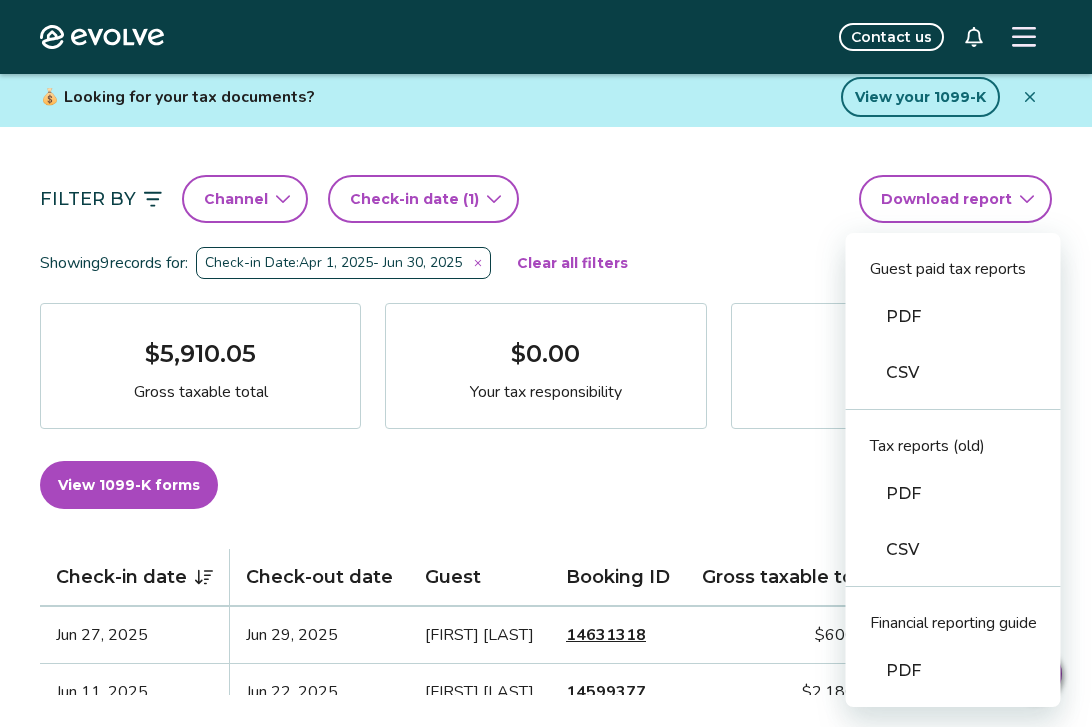 click on "PDF" at bounding box center (953, 494) 